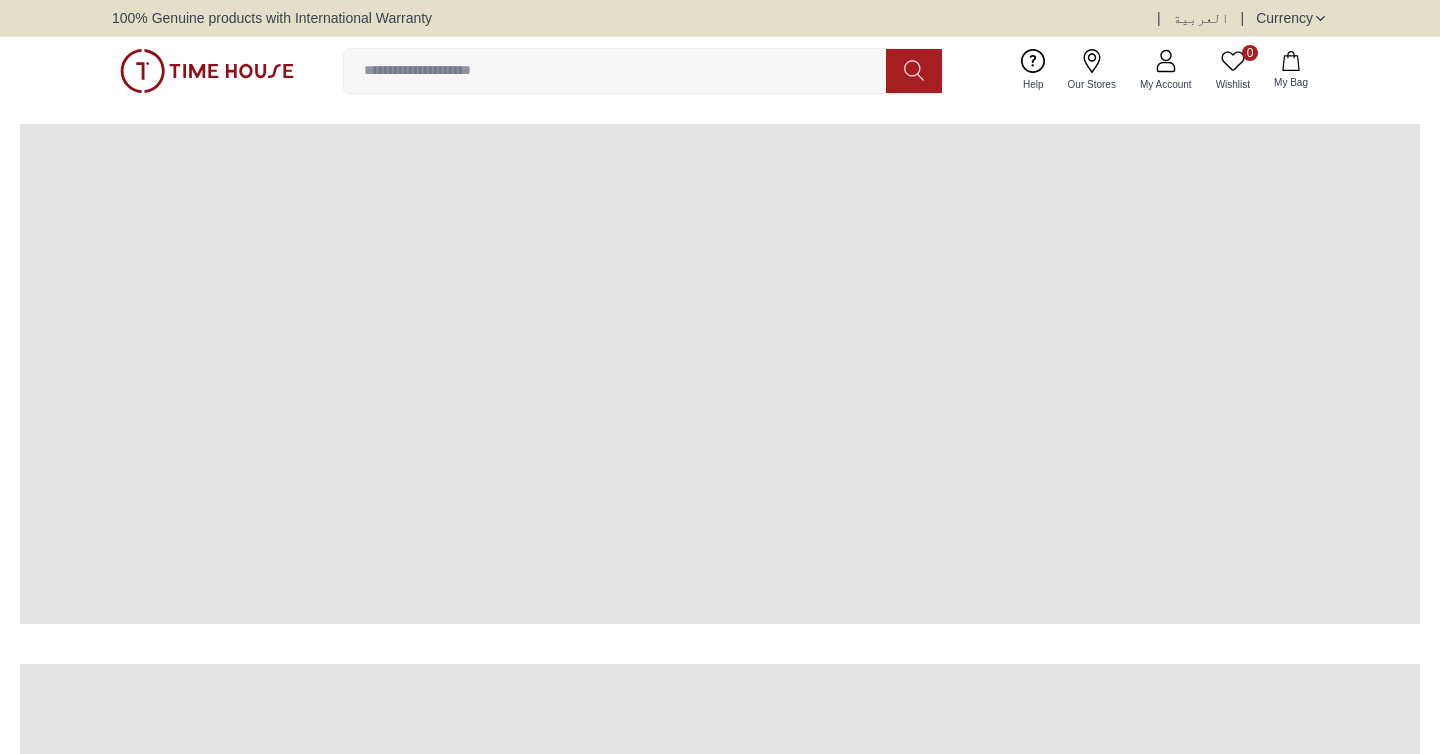 scroll, scrollTop: 0, scrollLeft: 0, axis: both 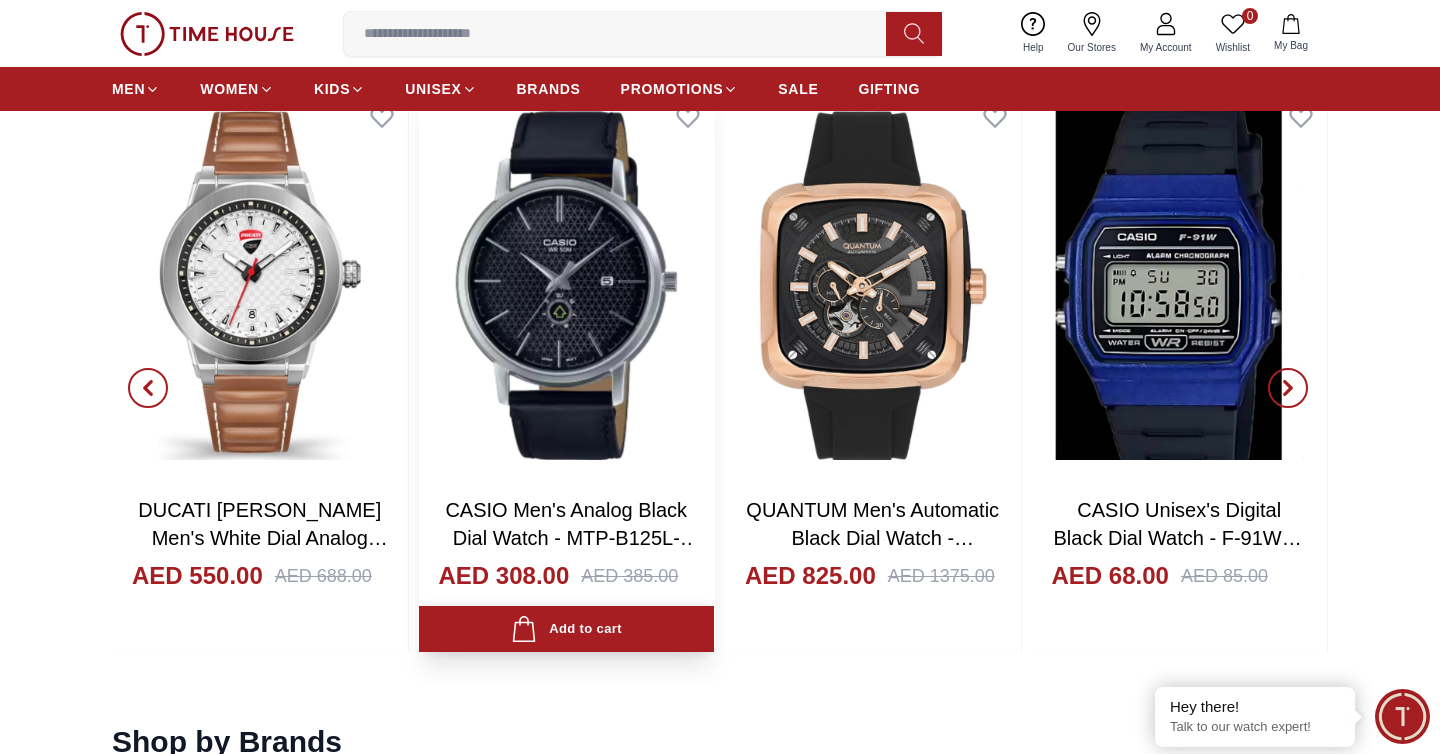 click on "Add to cart" at bounding box center (566, 629) 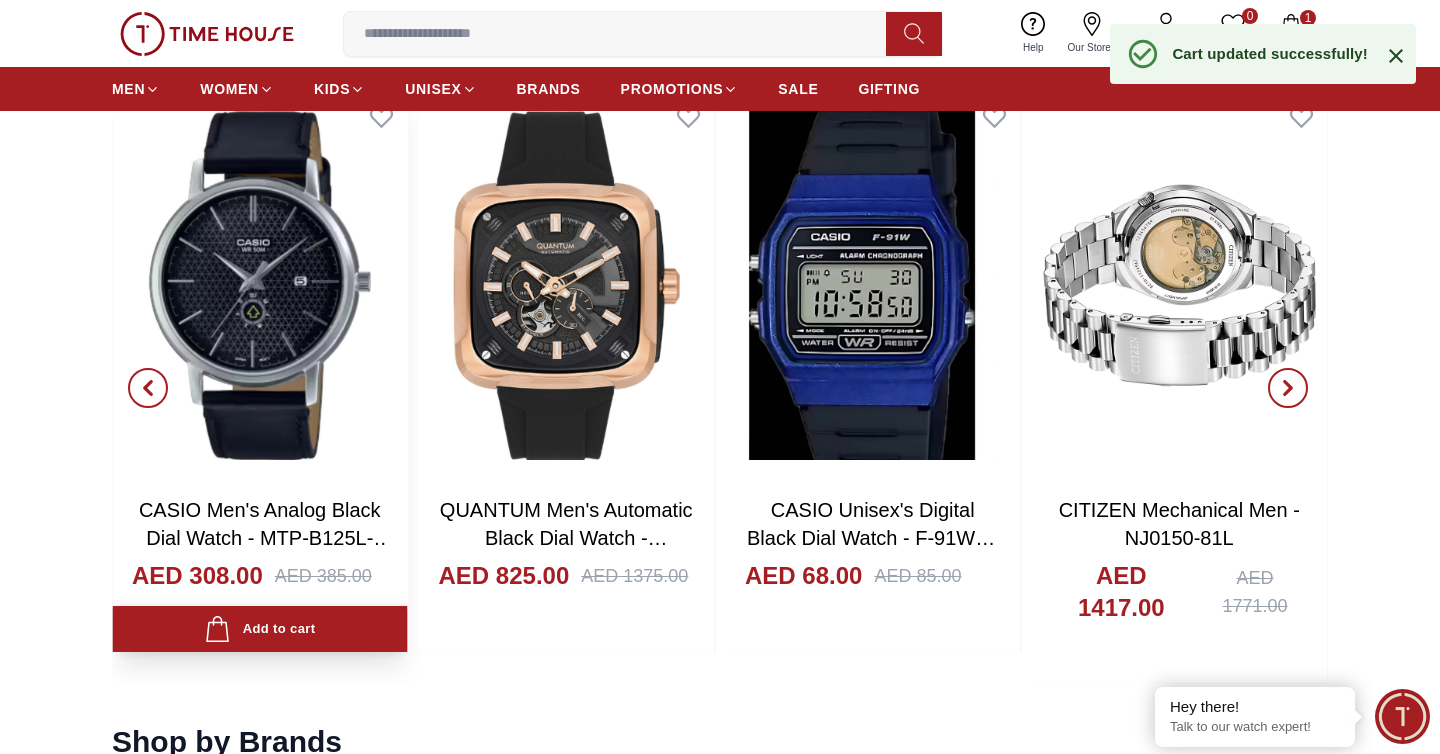 click 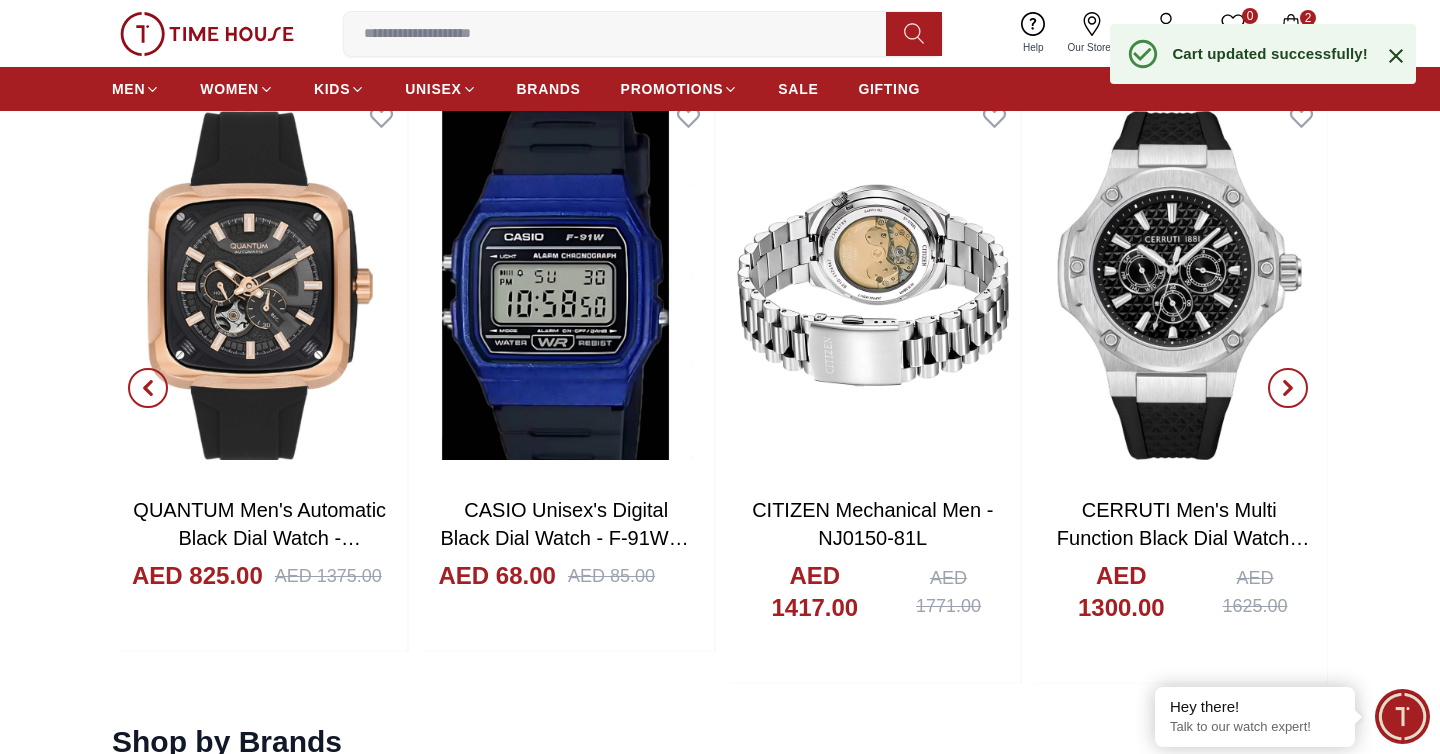 click 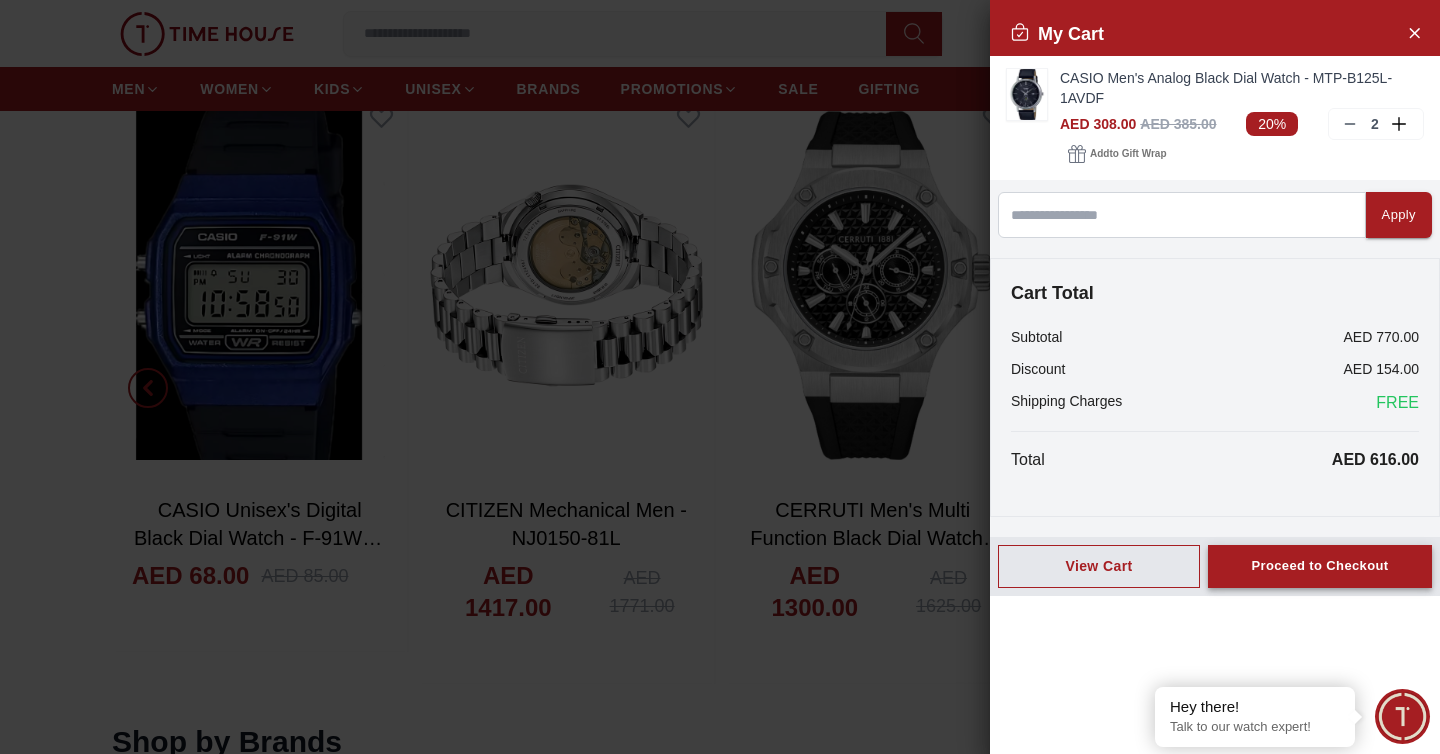 click on "Proceed to Checkout" at bounding box center (1319, 566) 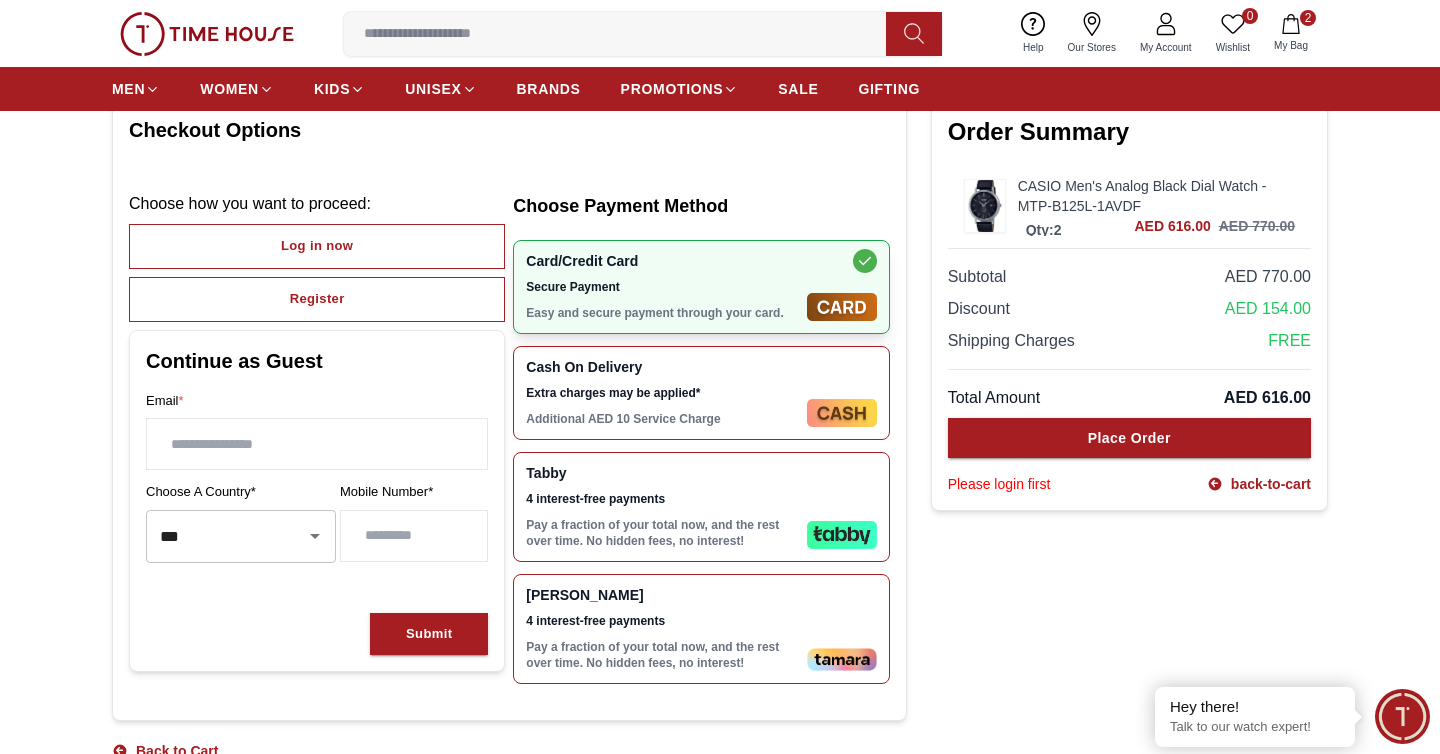 scroll, scrollTop: 136, scrollLeft: 0, axis: vertical 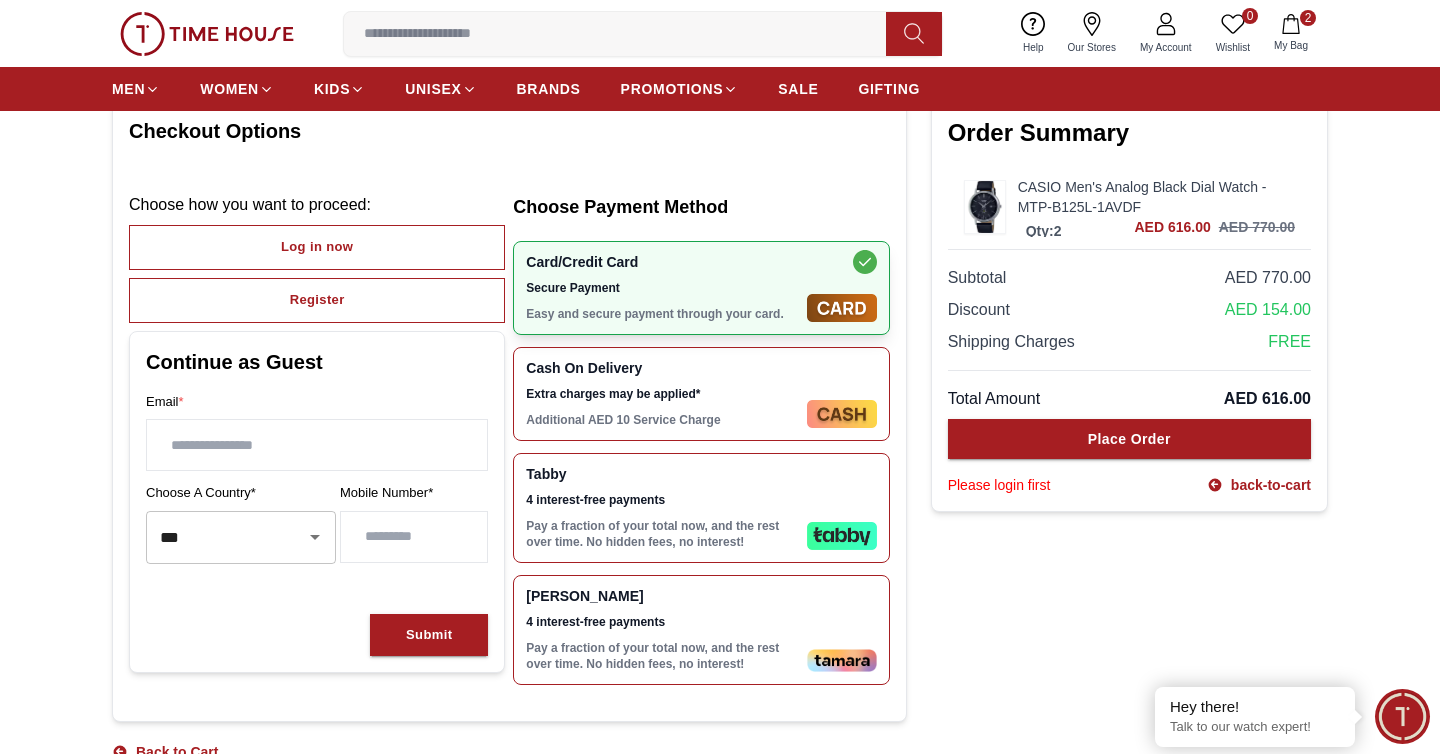 click on "Cash On Delivery Extra charges may be applied* Additional AED 10 Service Charge" at bounding box center [662, 394] 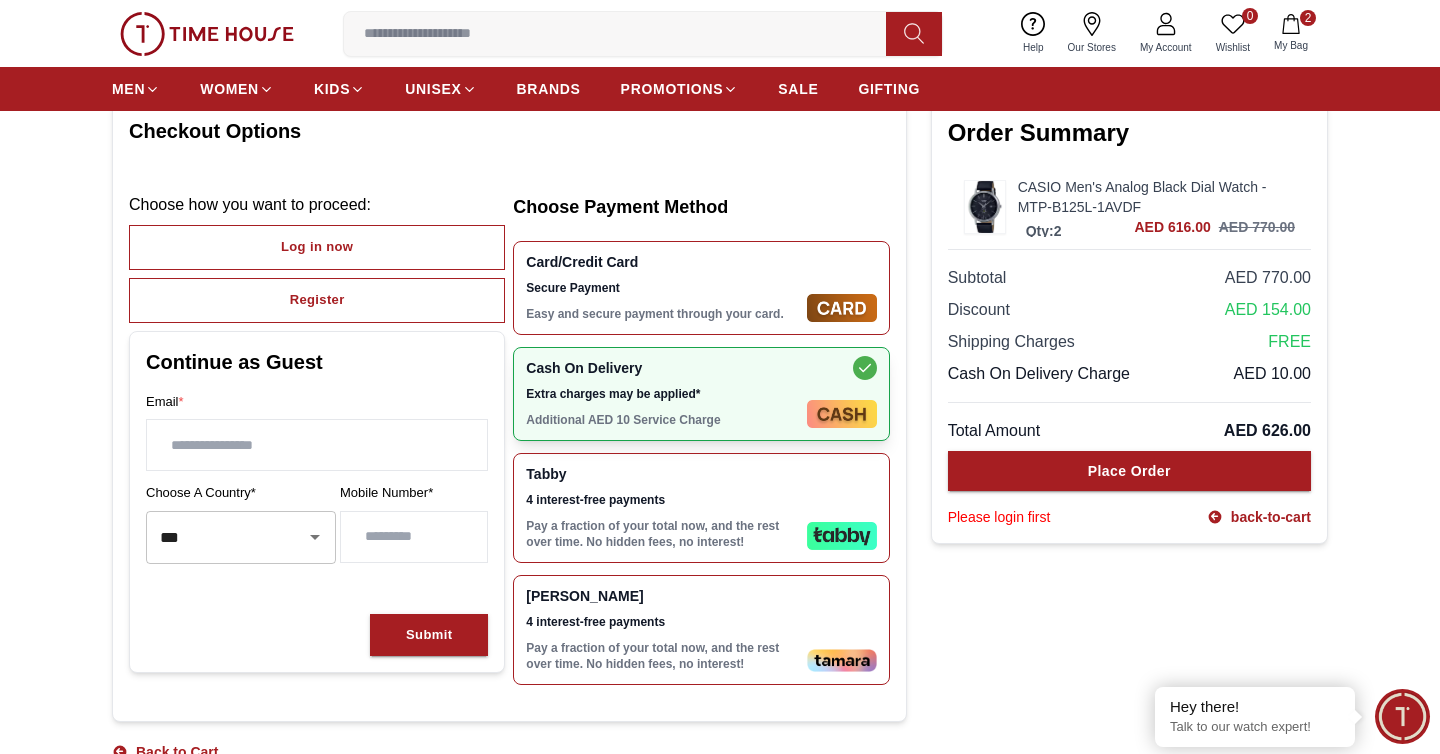 click on "4 interest-free payments" at bounding box center (662, 500) 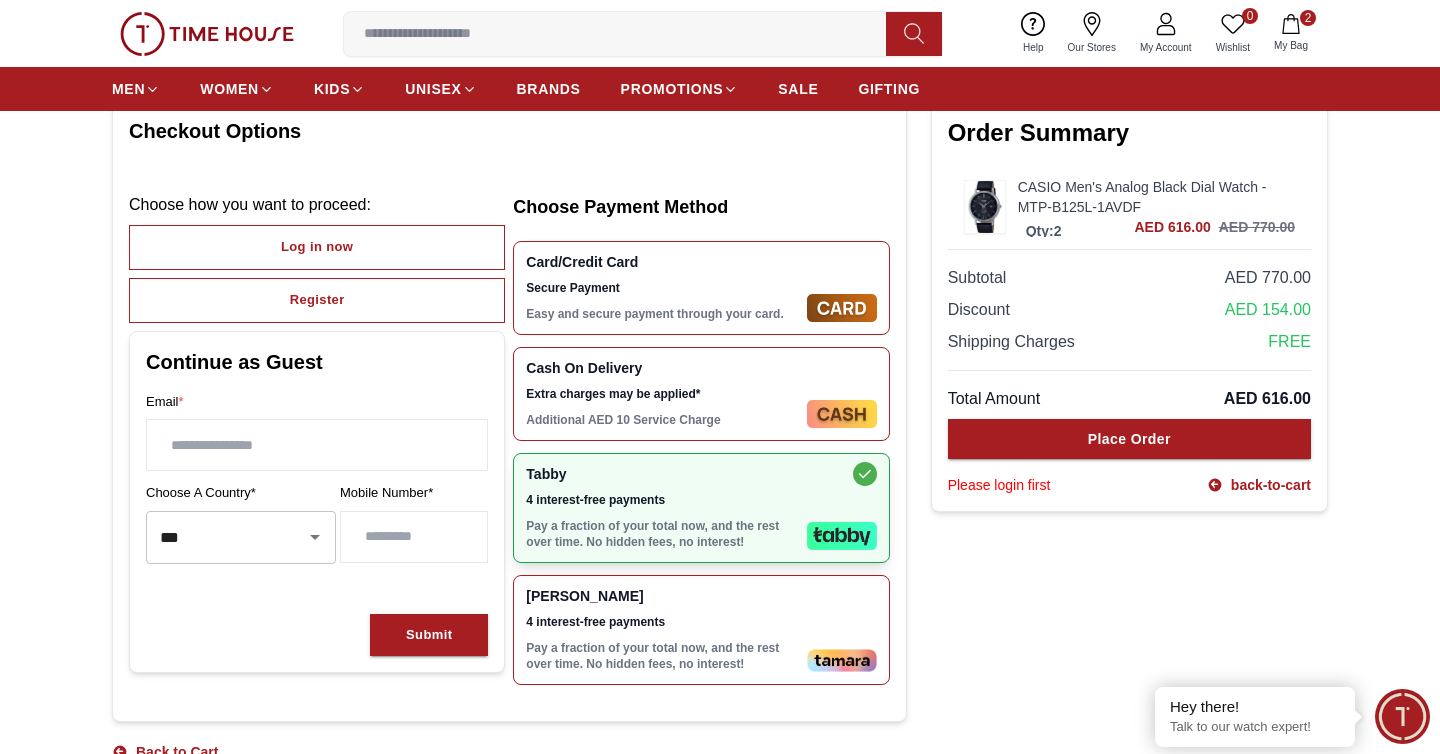 click on "[PERSON_NAME] 4 interest-free payments Pay a fraction of your total now, and the rest over time. No hidden fees, no interest!" at bounding box center [662, 630] 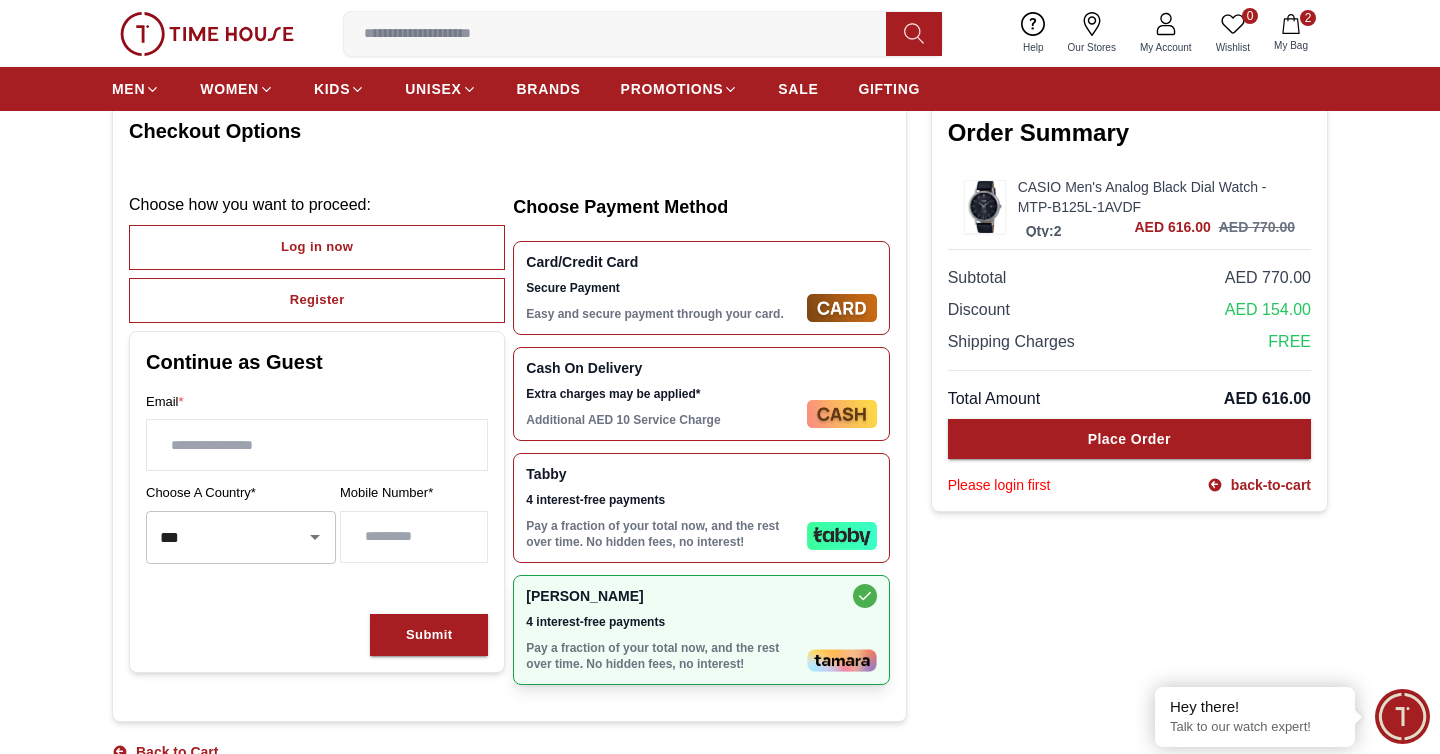click on "Please login first" at bounding box center [999, 485] 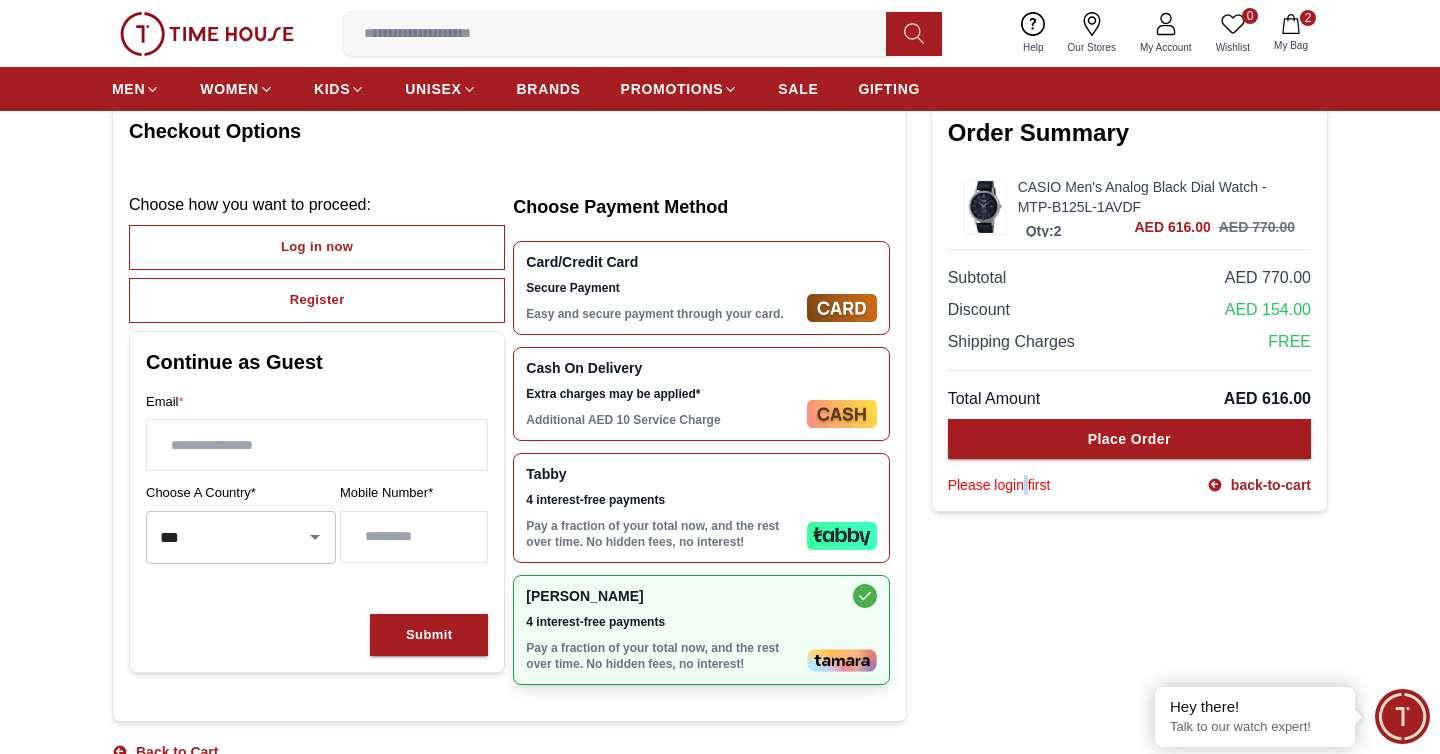click on "Please login first" at bounding box center [999, 485] 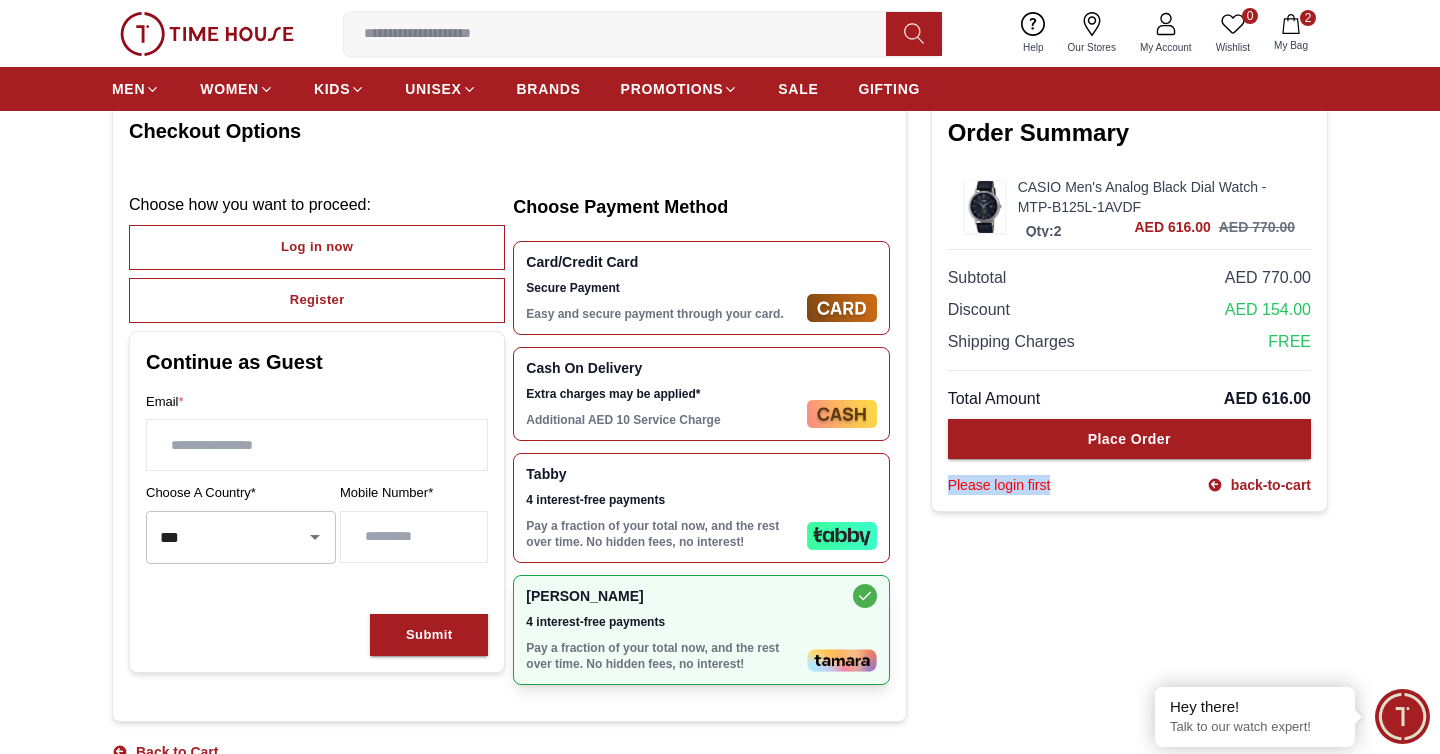 click at bounding box center (317, 445) 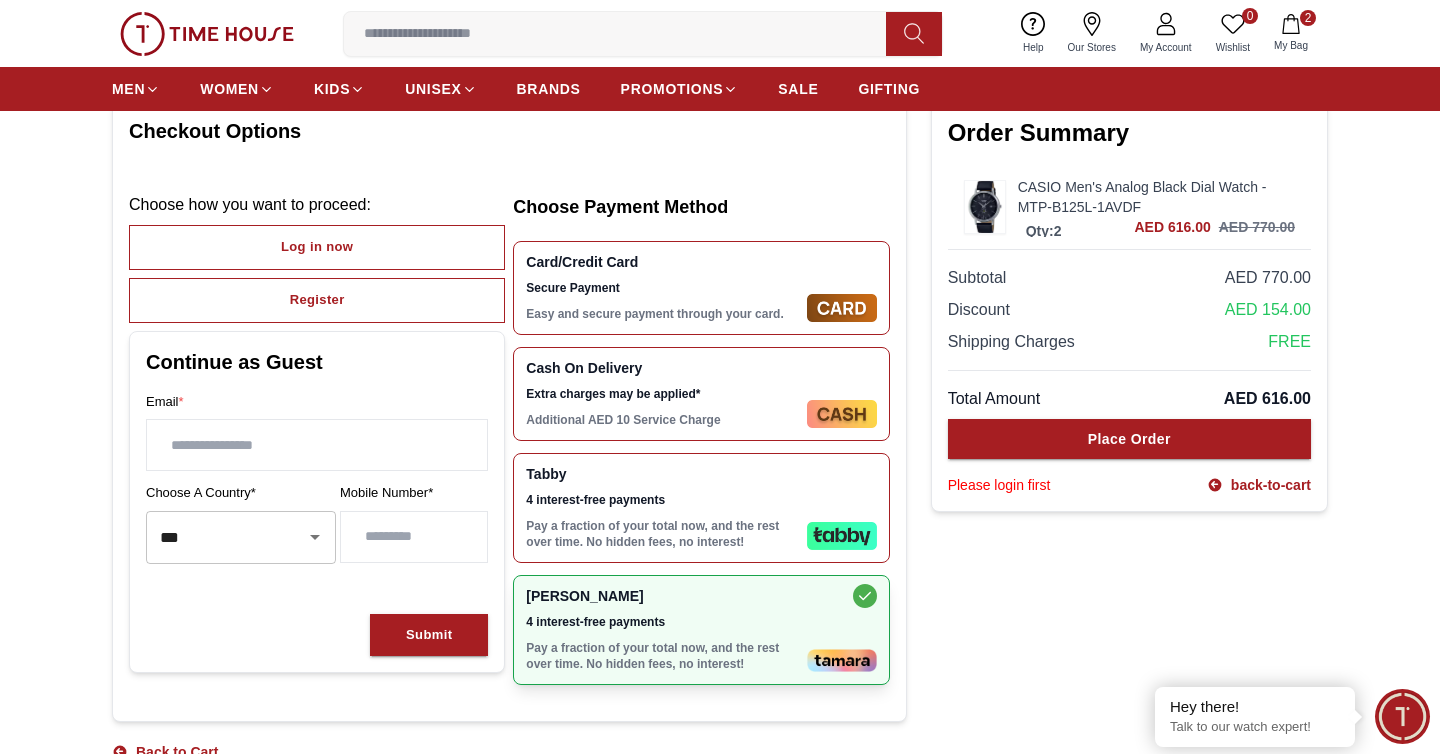 scroll, scrollTop: 172, scrollLeft: 0, axis: vertical 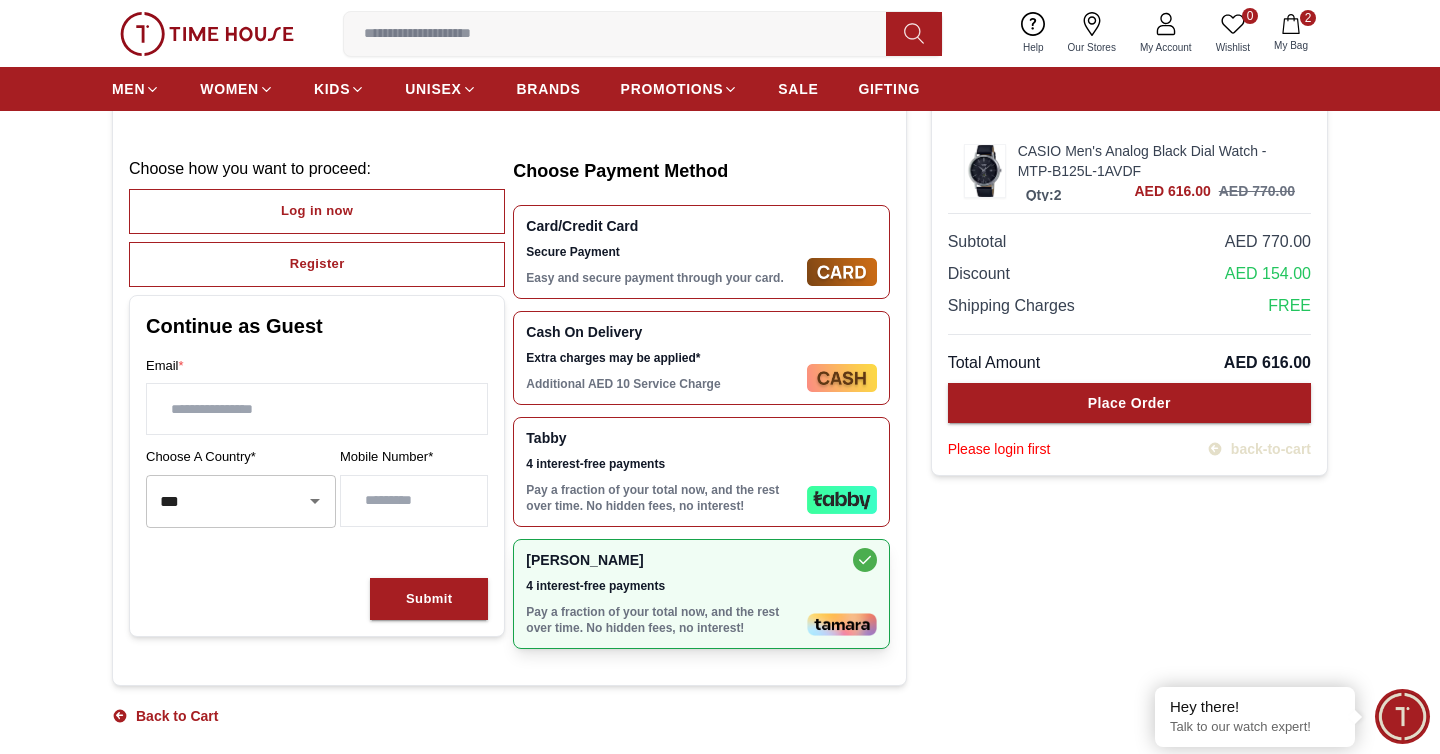click on "back-to-cart" at bounding box center [1259, 449] 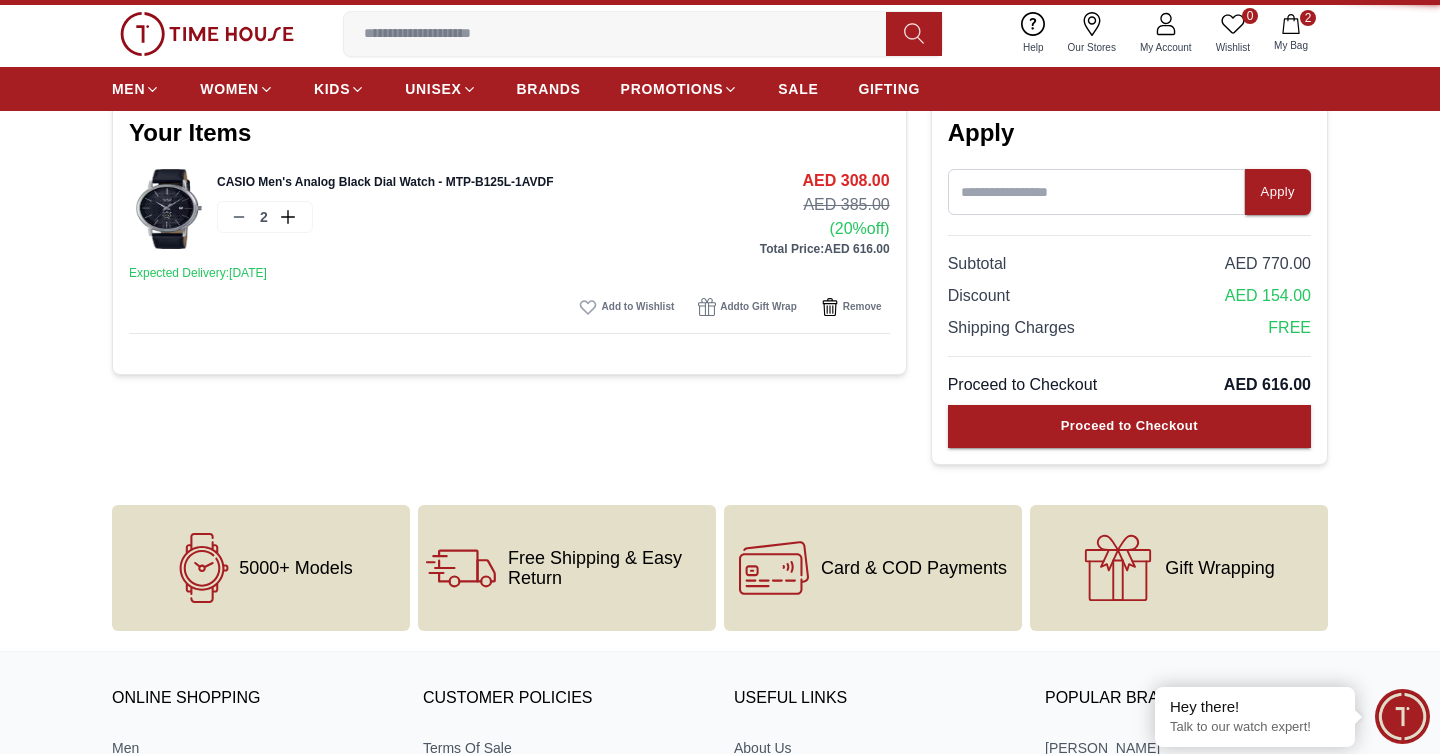 scroll, scrollTop: 0, scrollLeft: 0, axis: both 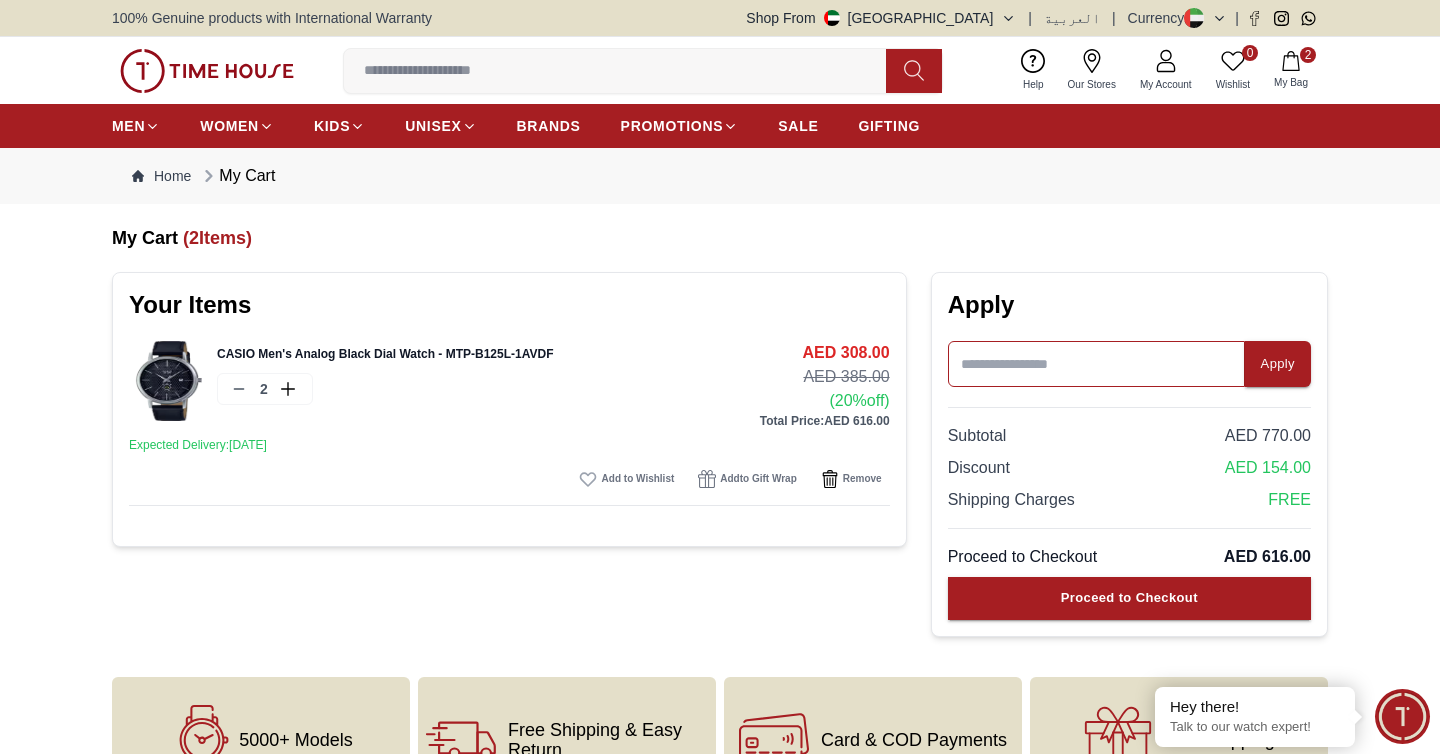 click at bounding box center [1096, 364] 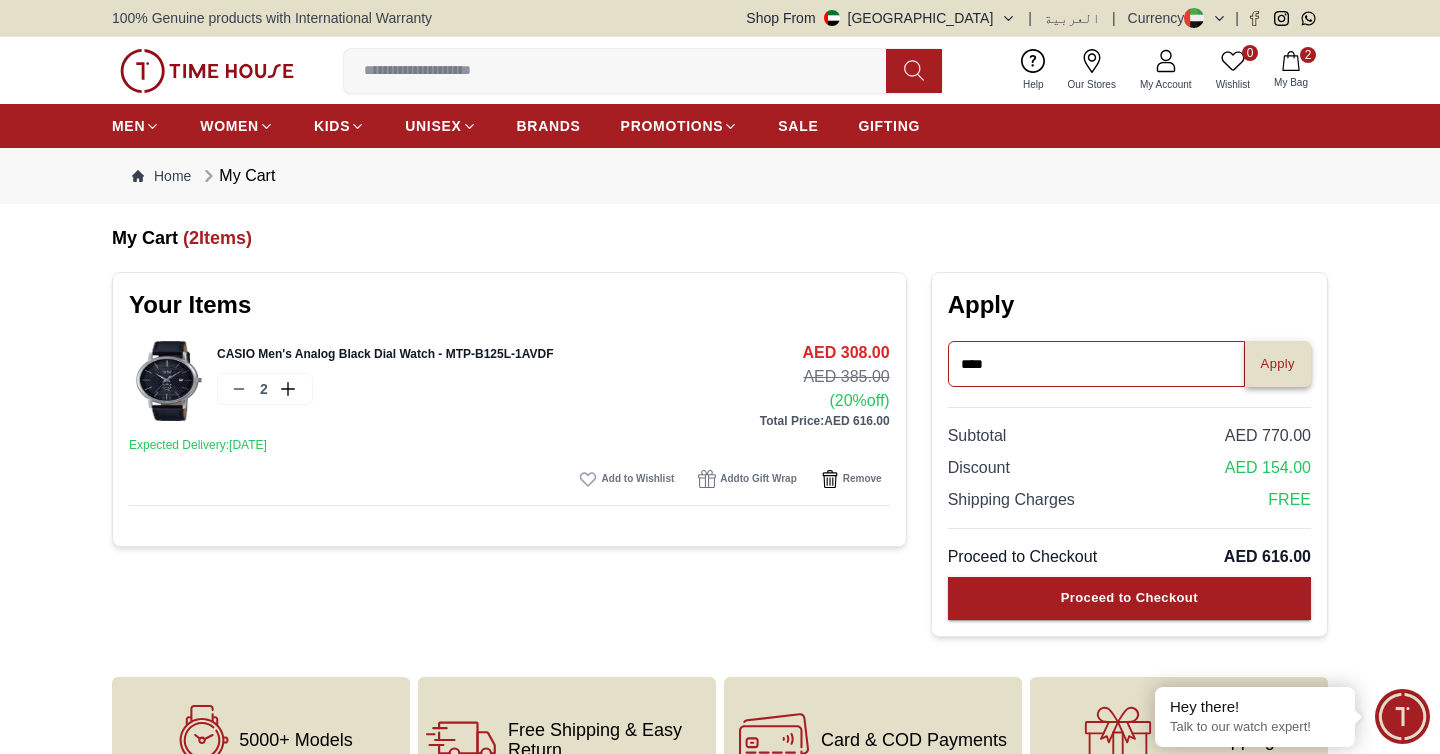 type on "****" 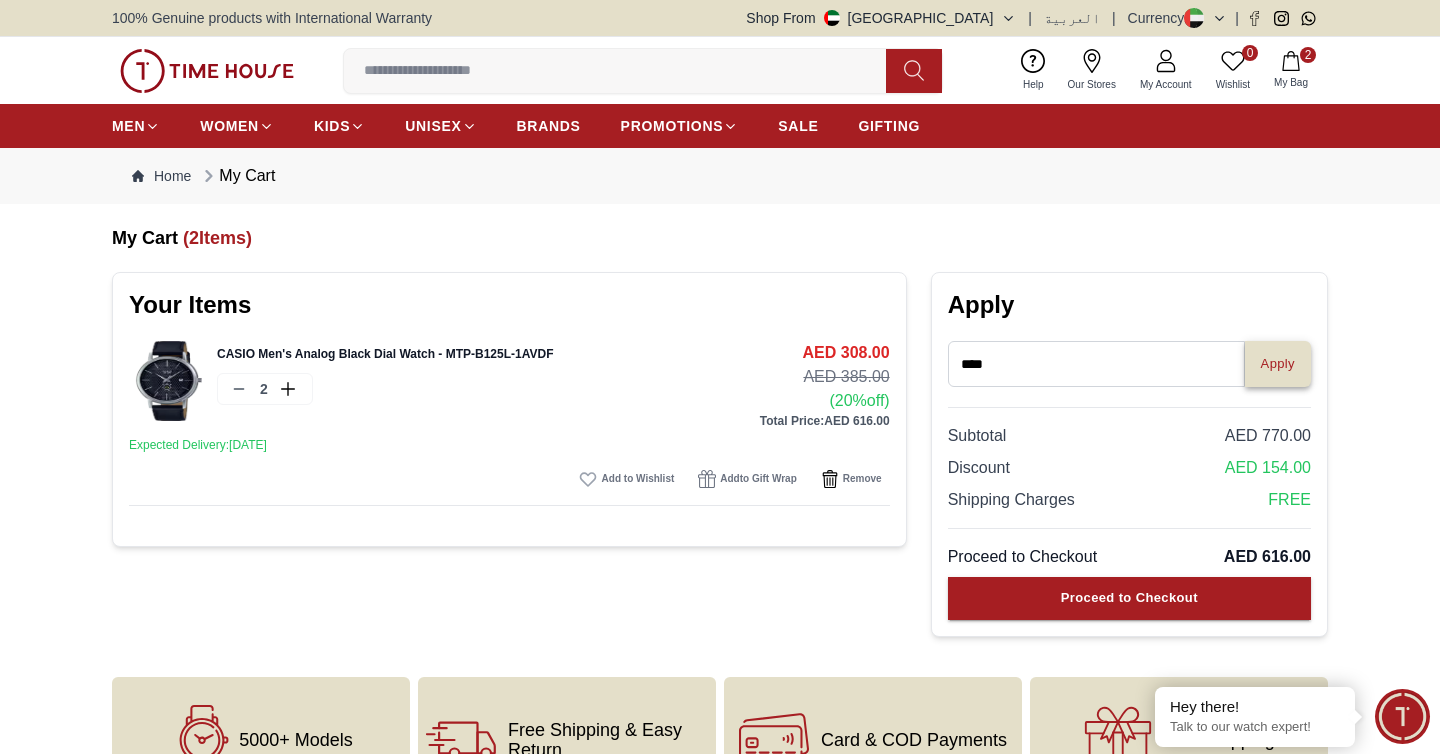 click on "Apply" at bounding box center [1278, 364] 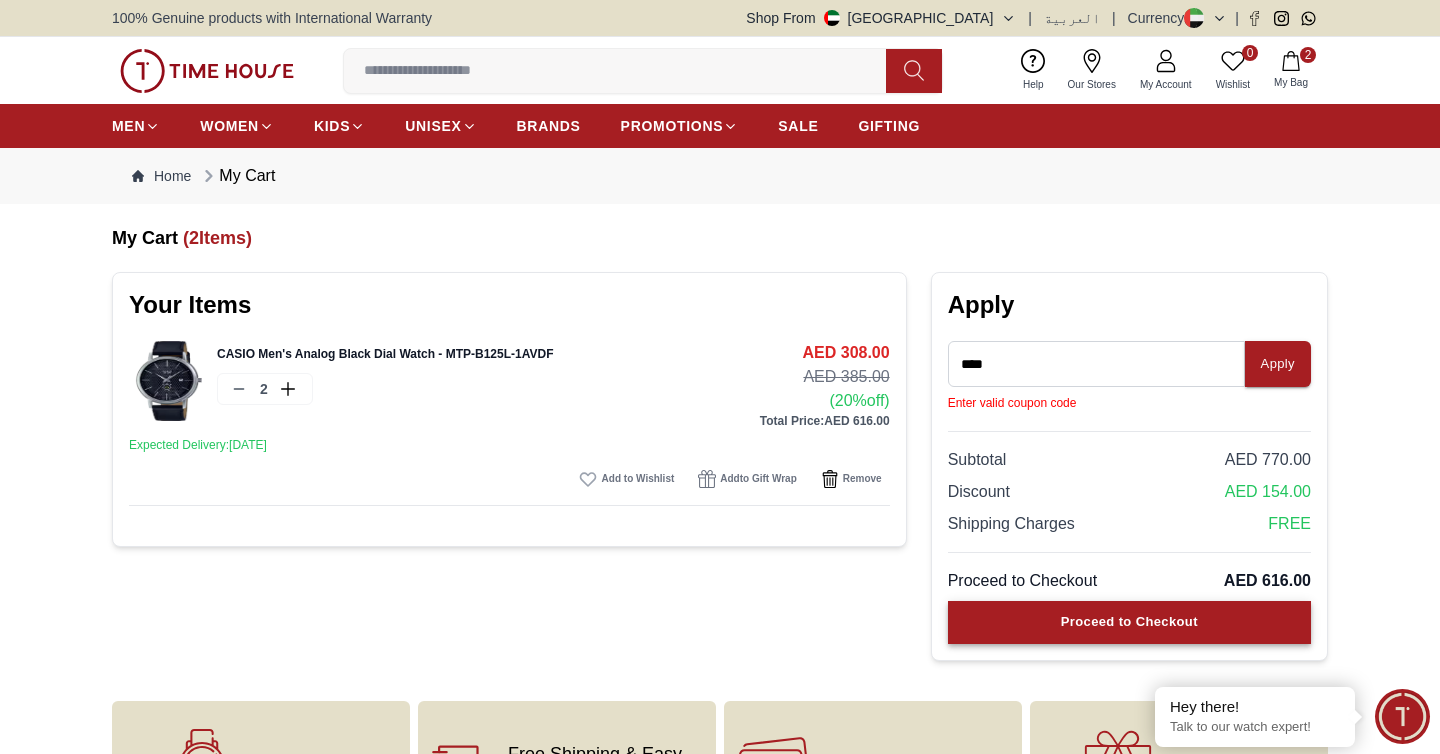 click on "Proceed to Checkout" at bounding box center (1129, 622) 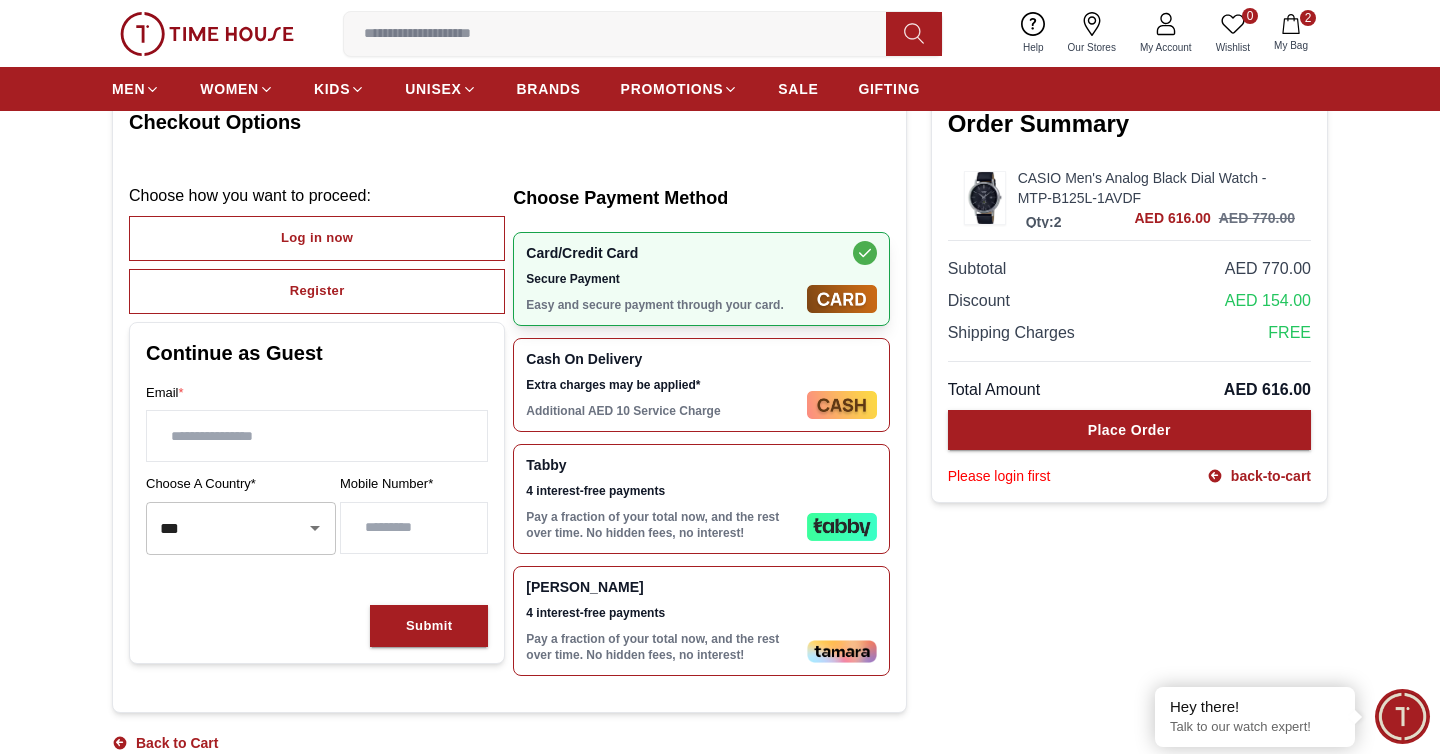scroll, scrollTop: 147, scrollLeft: 0, axis: vertical 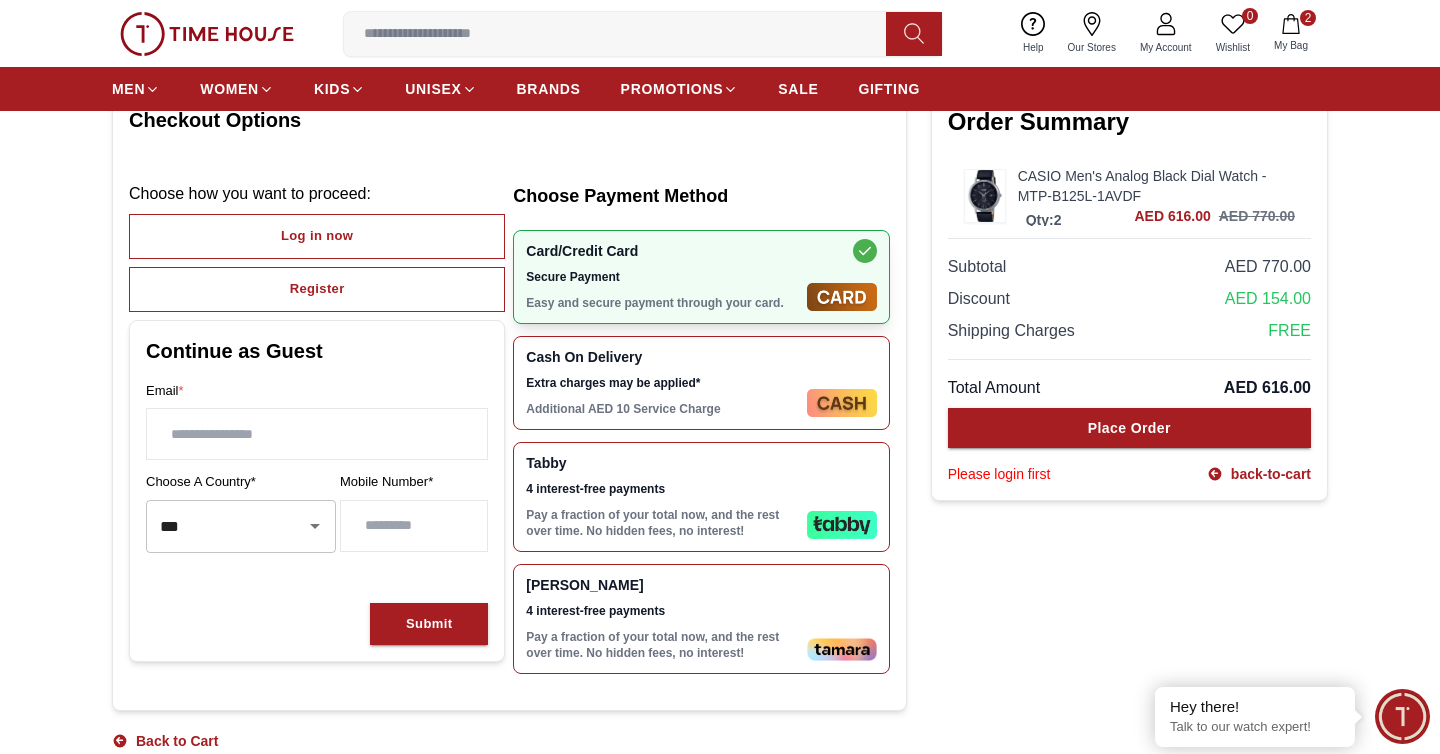 click on "Additional AED 10 Service Charge" at bounding box center (662, 409) 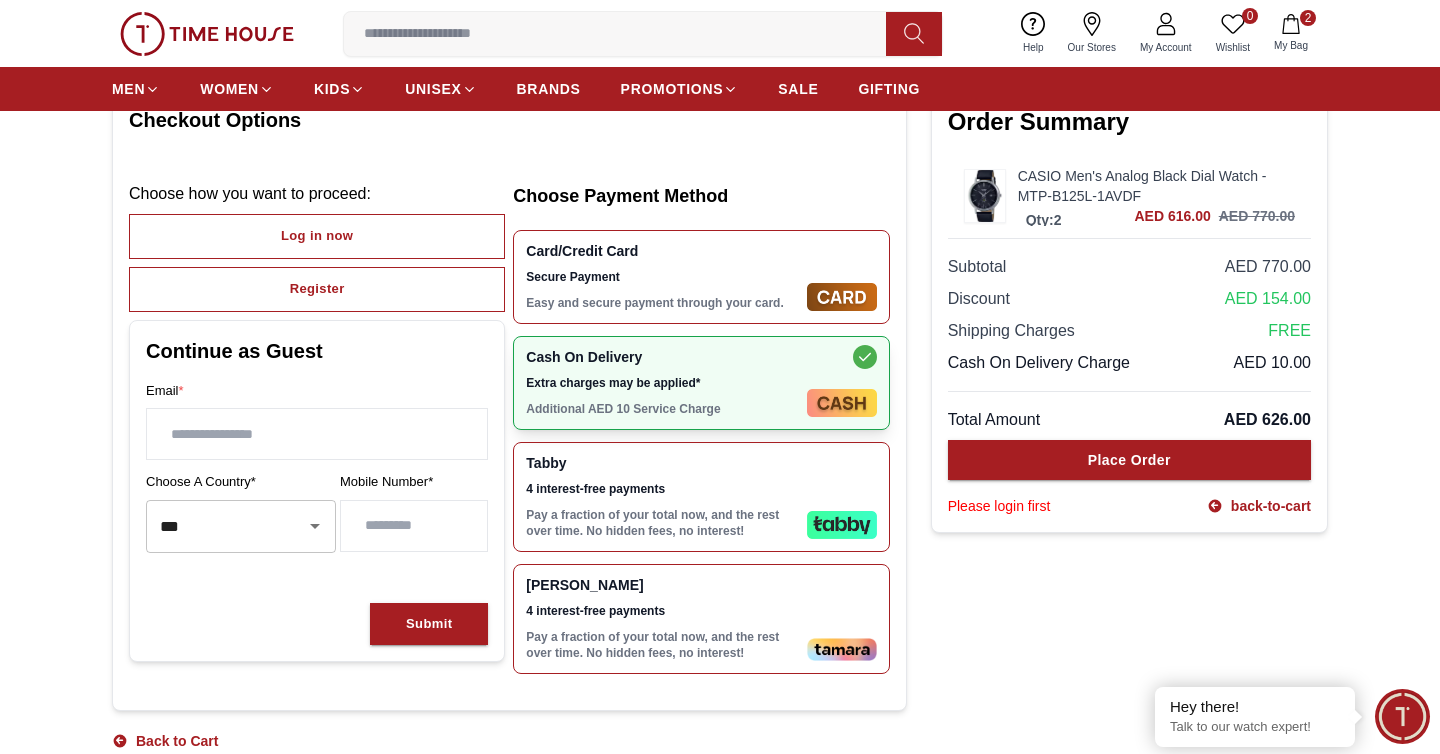 click on "Tabby 4 interest-free payments Pay a fraction of your total now, and the rest over time. No hidden fees, no interest!" at bounding box center [662, 497] 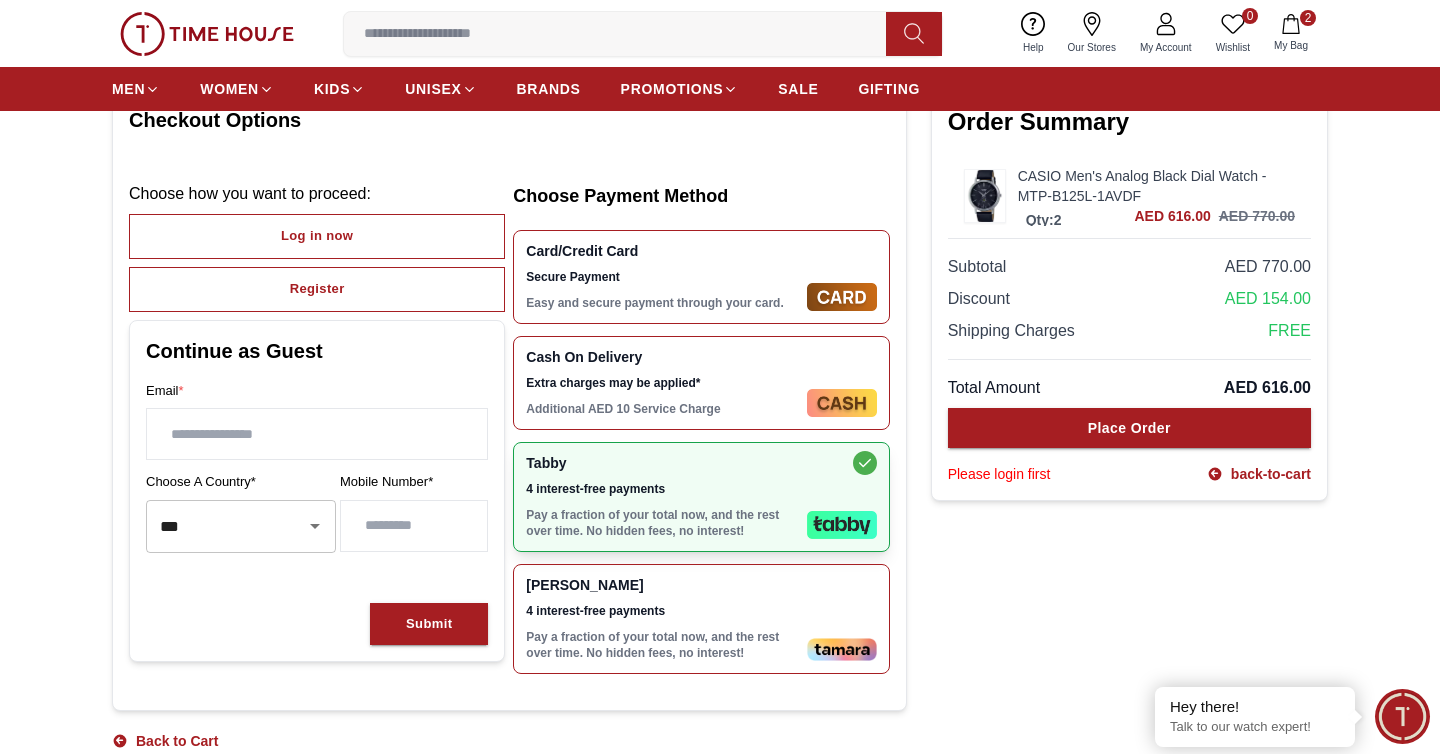 click on "Cash On Delivery Extra charges may be applied* Additional AED 10 Service Charge" at bounding box center [662, 383] 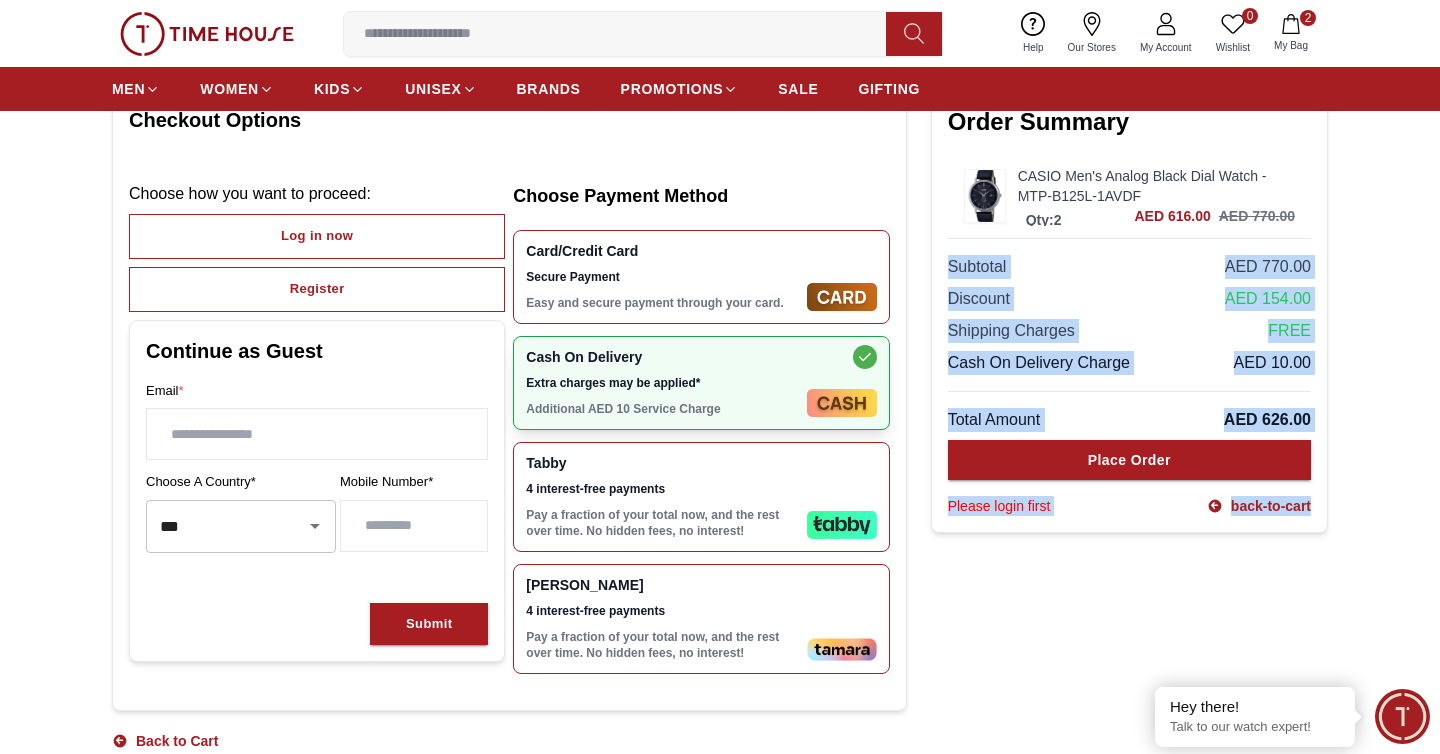 drag, startPoint x: 929, startPoint y: 260, endPoint x: 1328, endPoint y: 520, distance: 476.2363 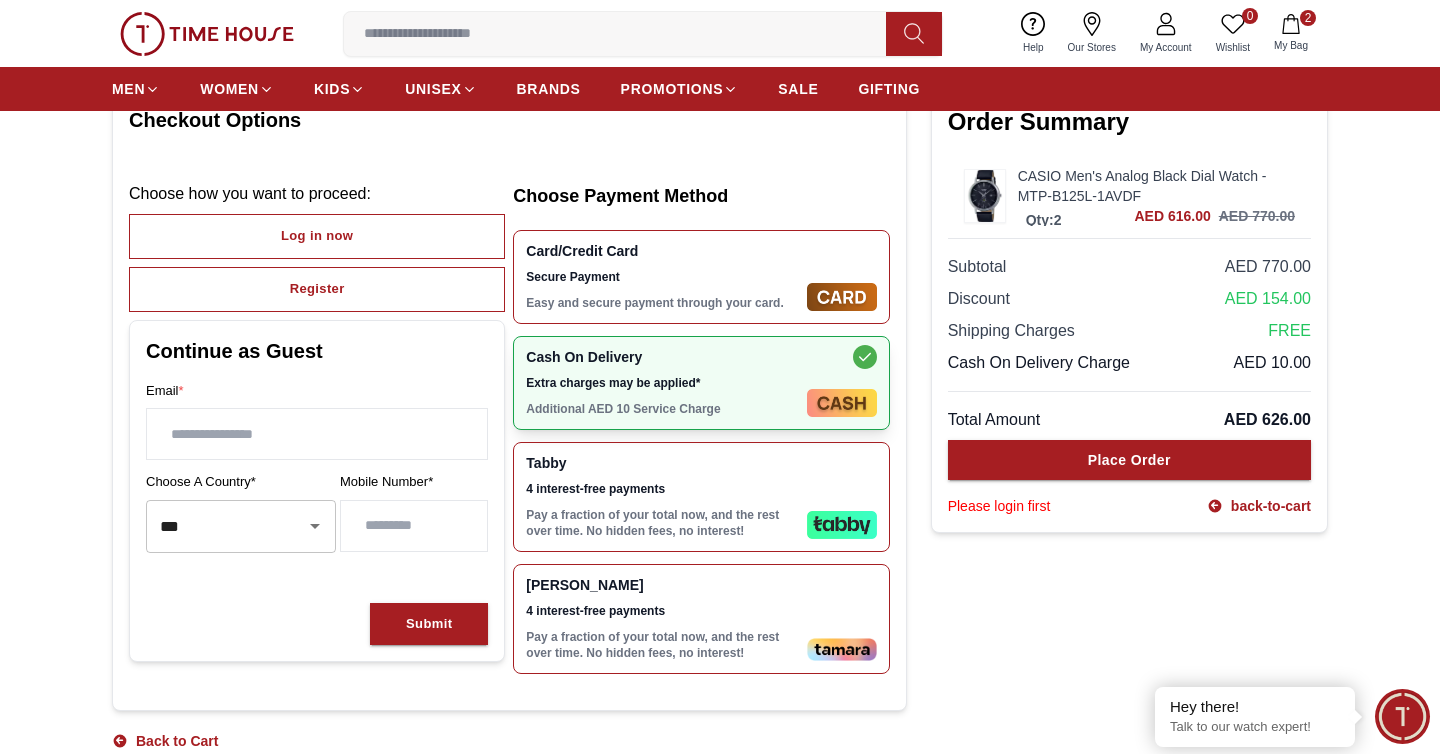 click at bounding box center (1402, 716) 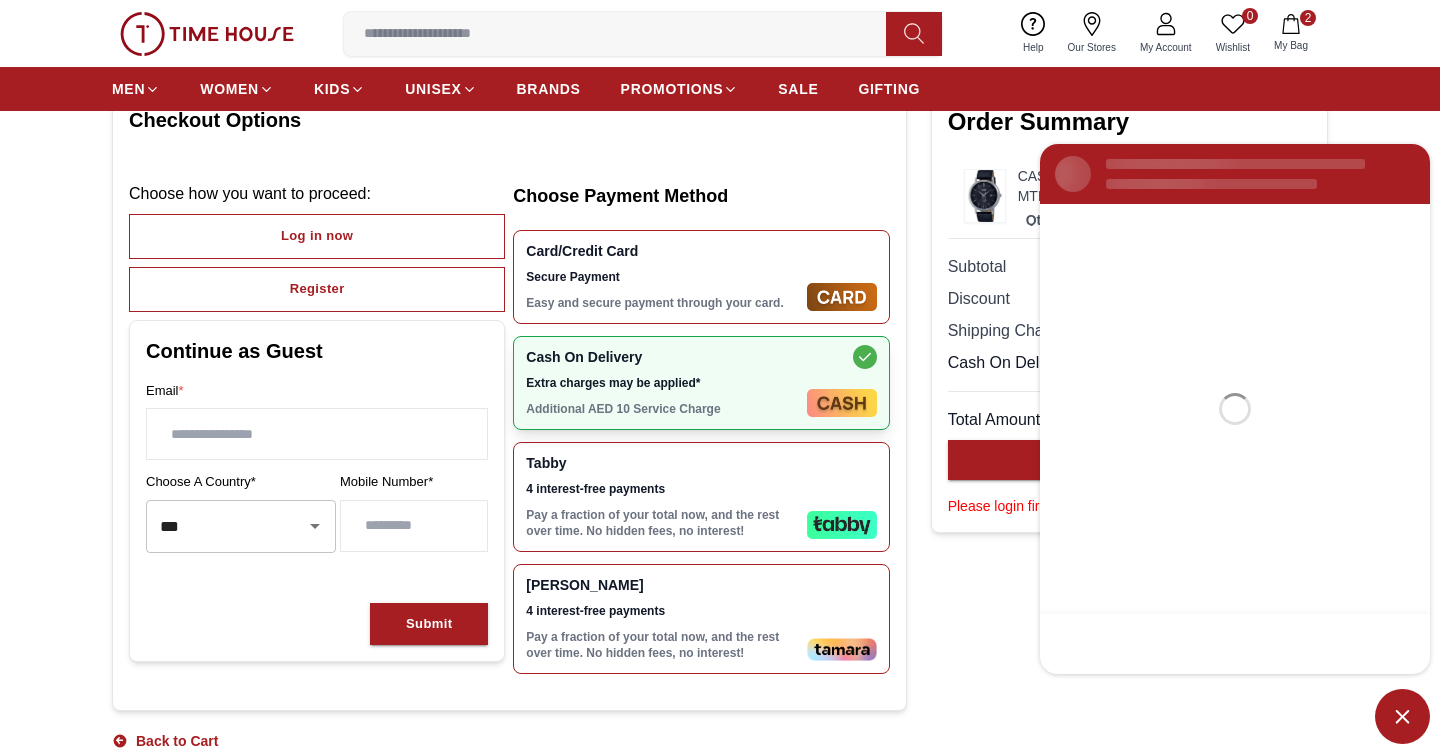 scroll, scrollTop: 0, scrollLeft: 0, axis: both 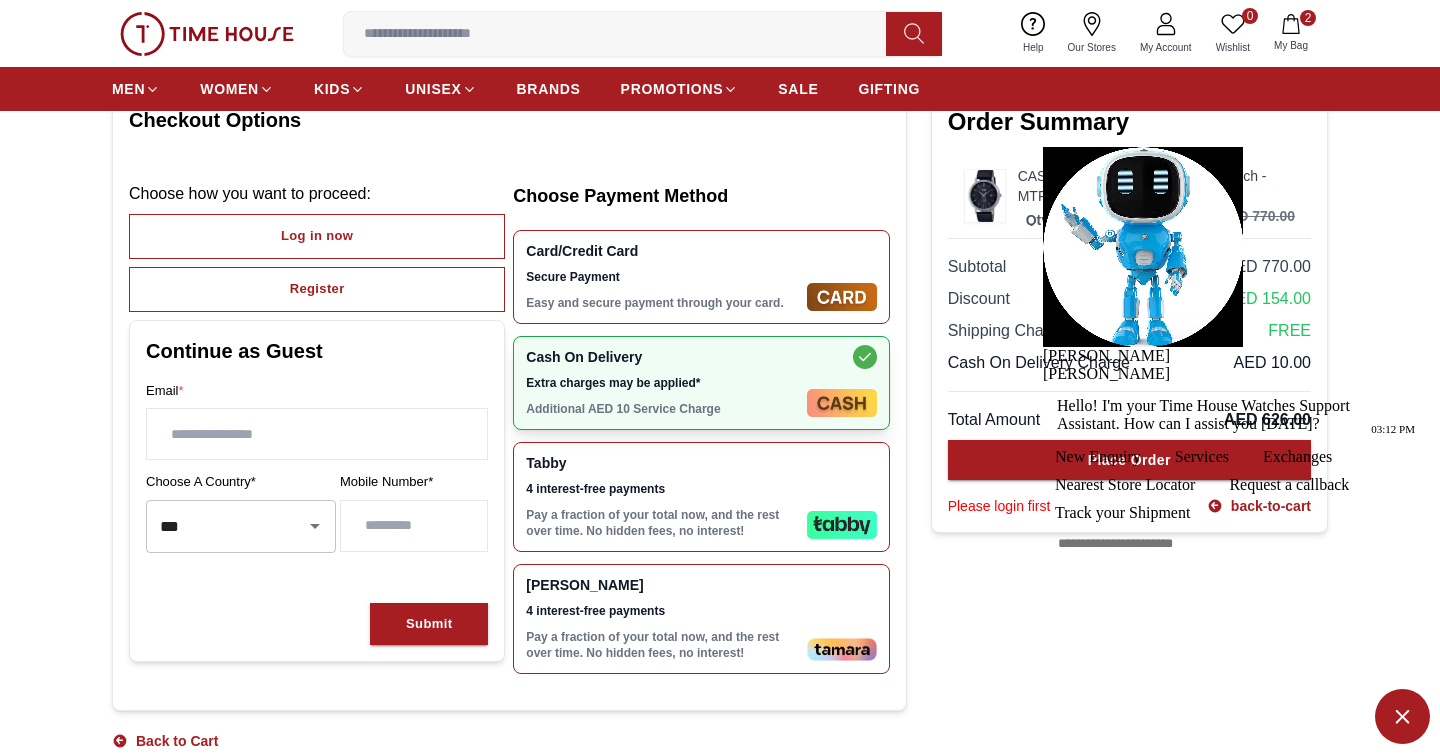 click at bounding box center (1402, 716) 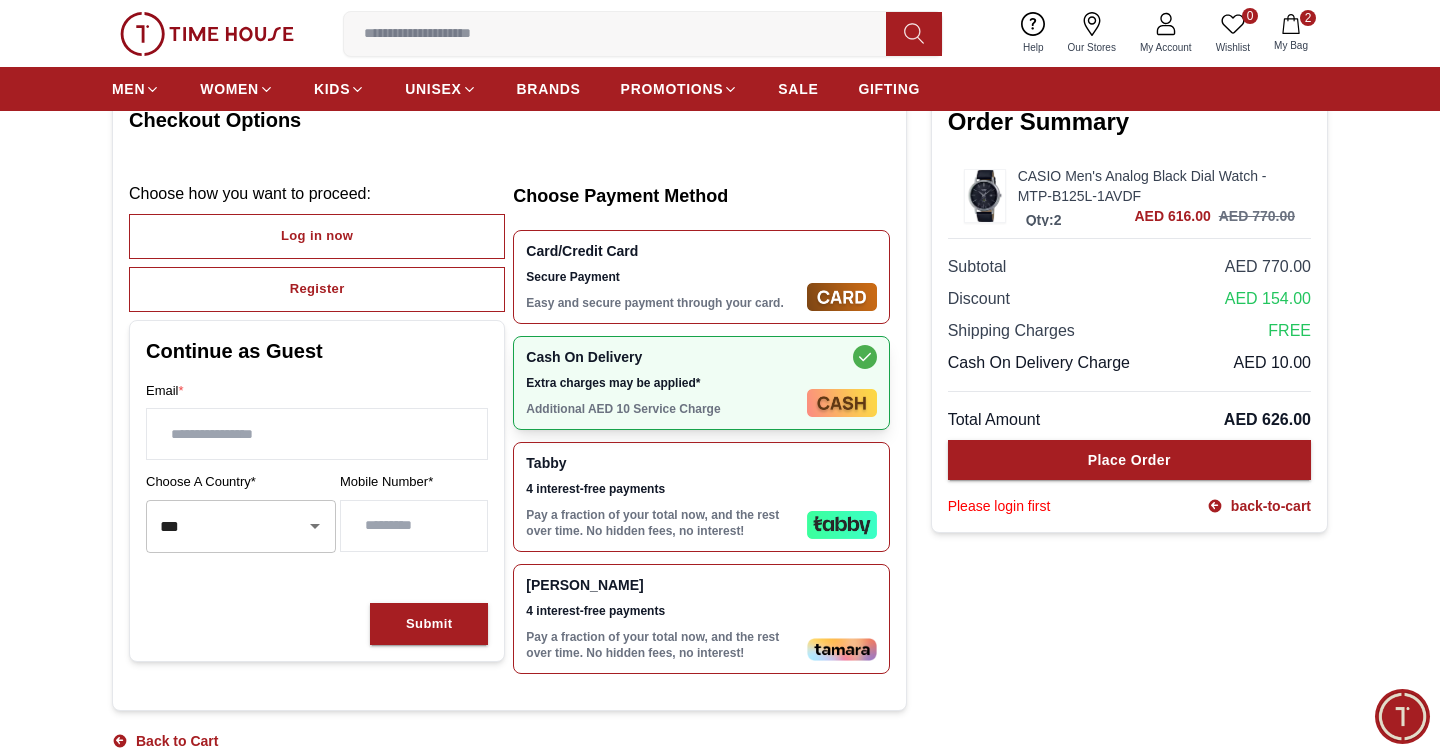 click at bounding box center (623, 34) 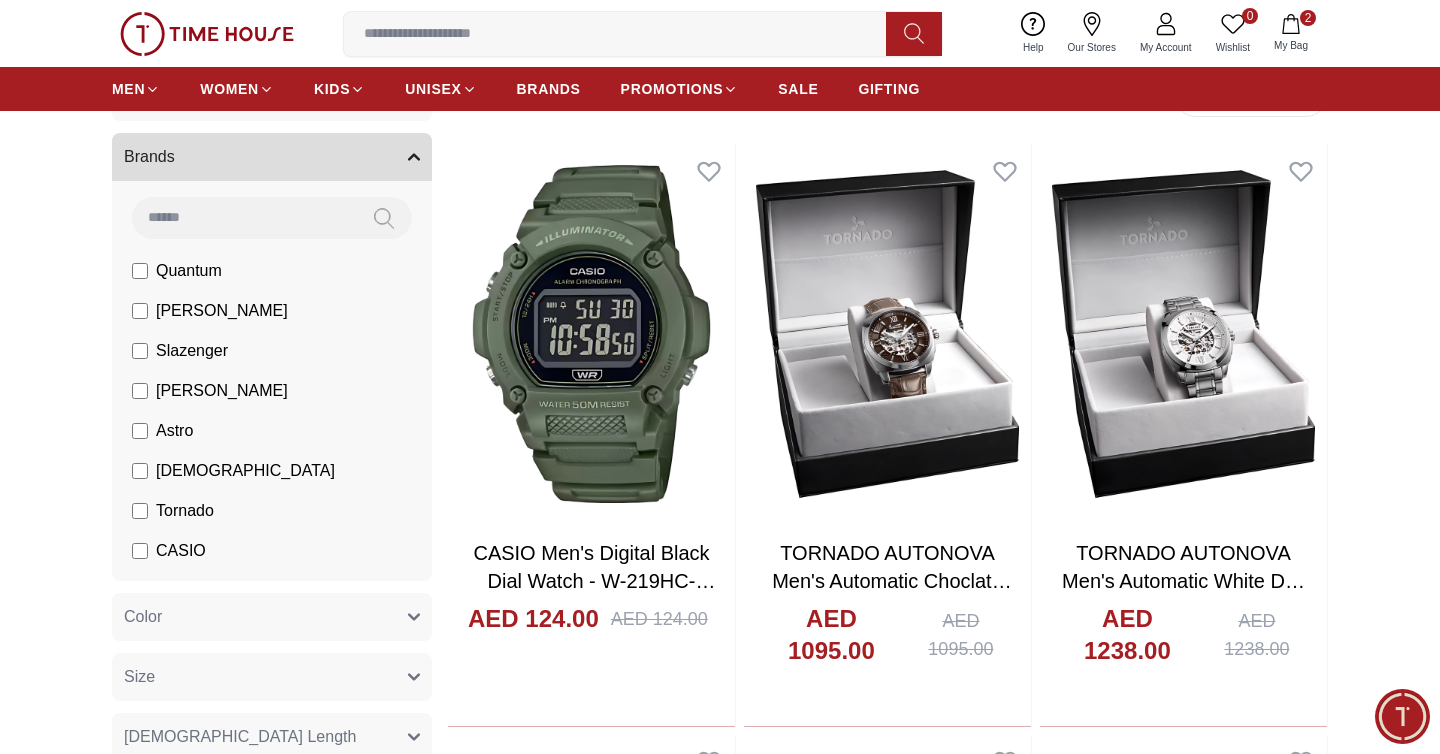 click at bounding box center [914, 34] 